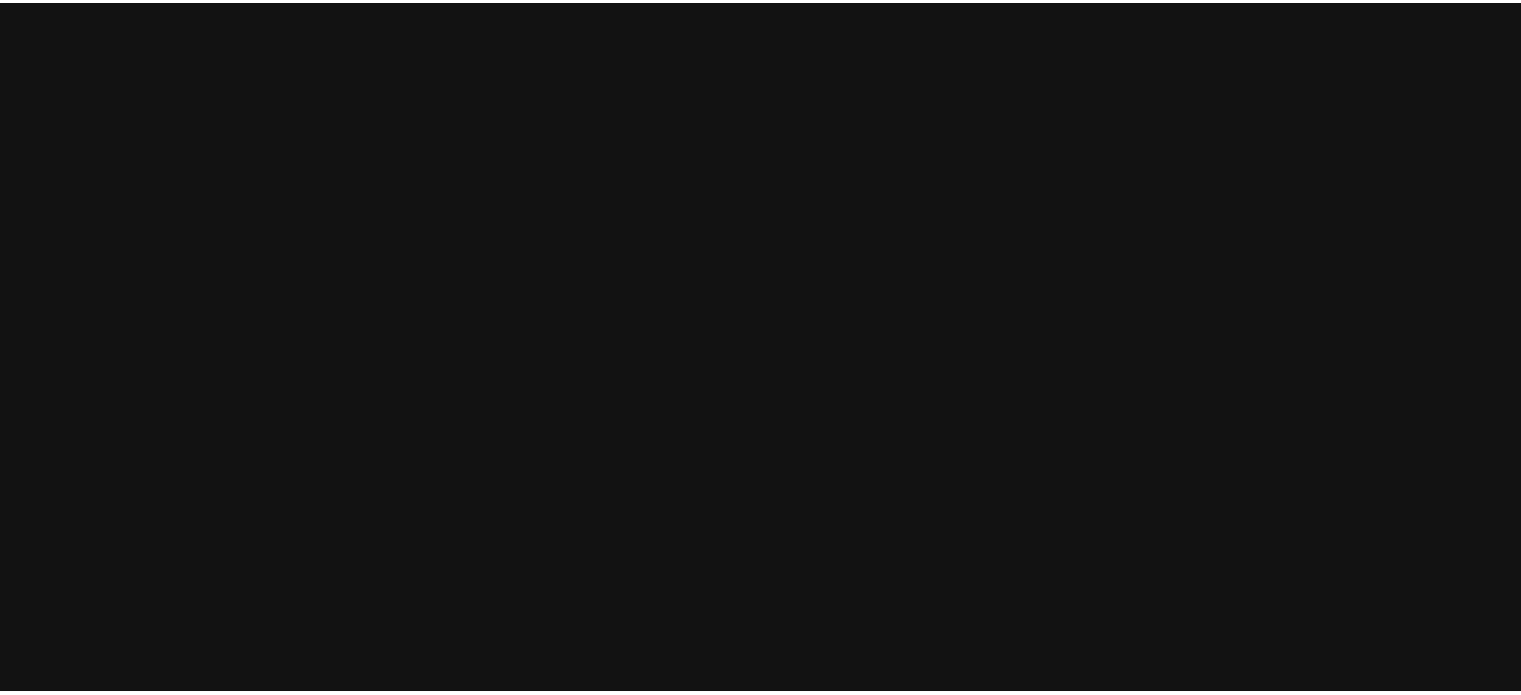 scroll, scrollTop: 0, scrollLeft: 0, axis: both 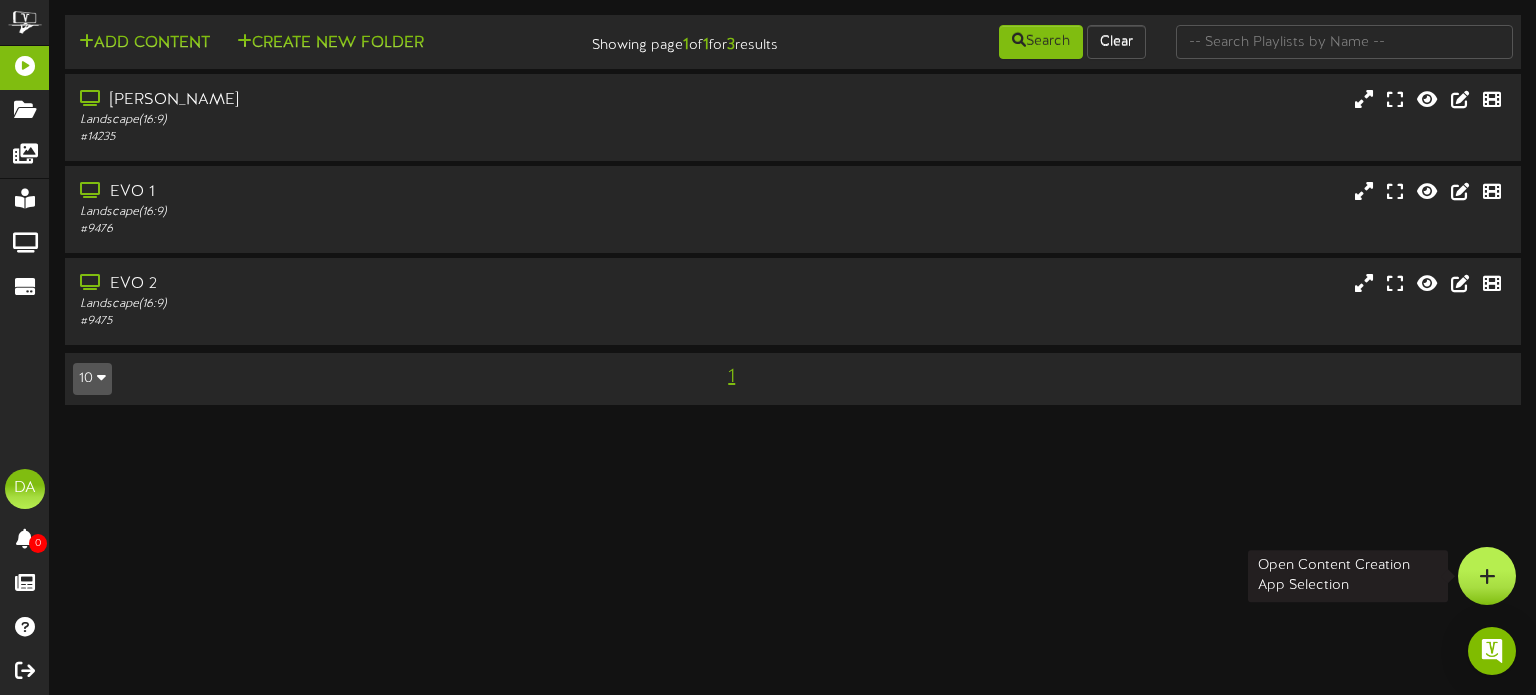 click at bounding box center [1487, 576] 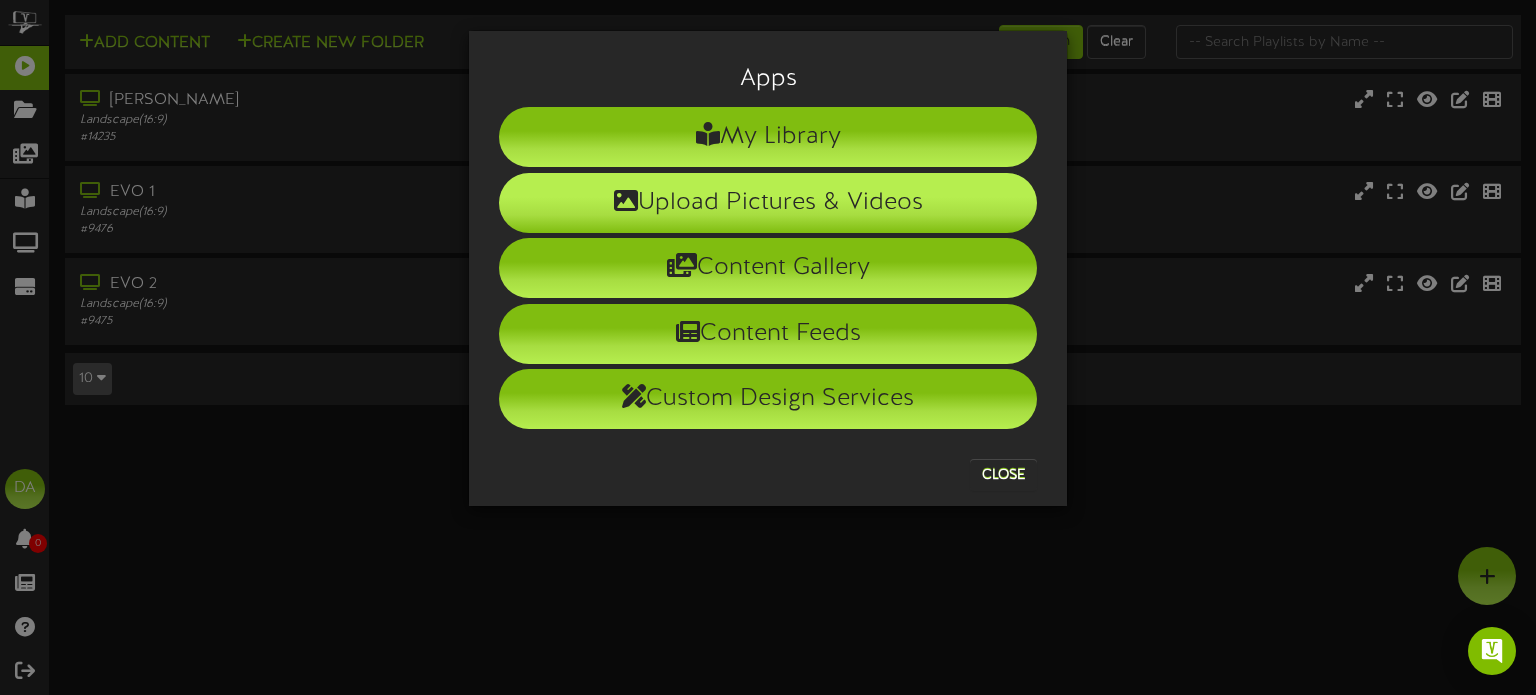 click on "Upload Pictures & Videos" at bounding box center [768, 203] 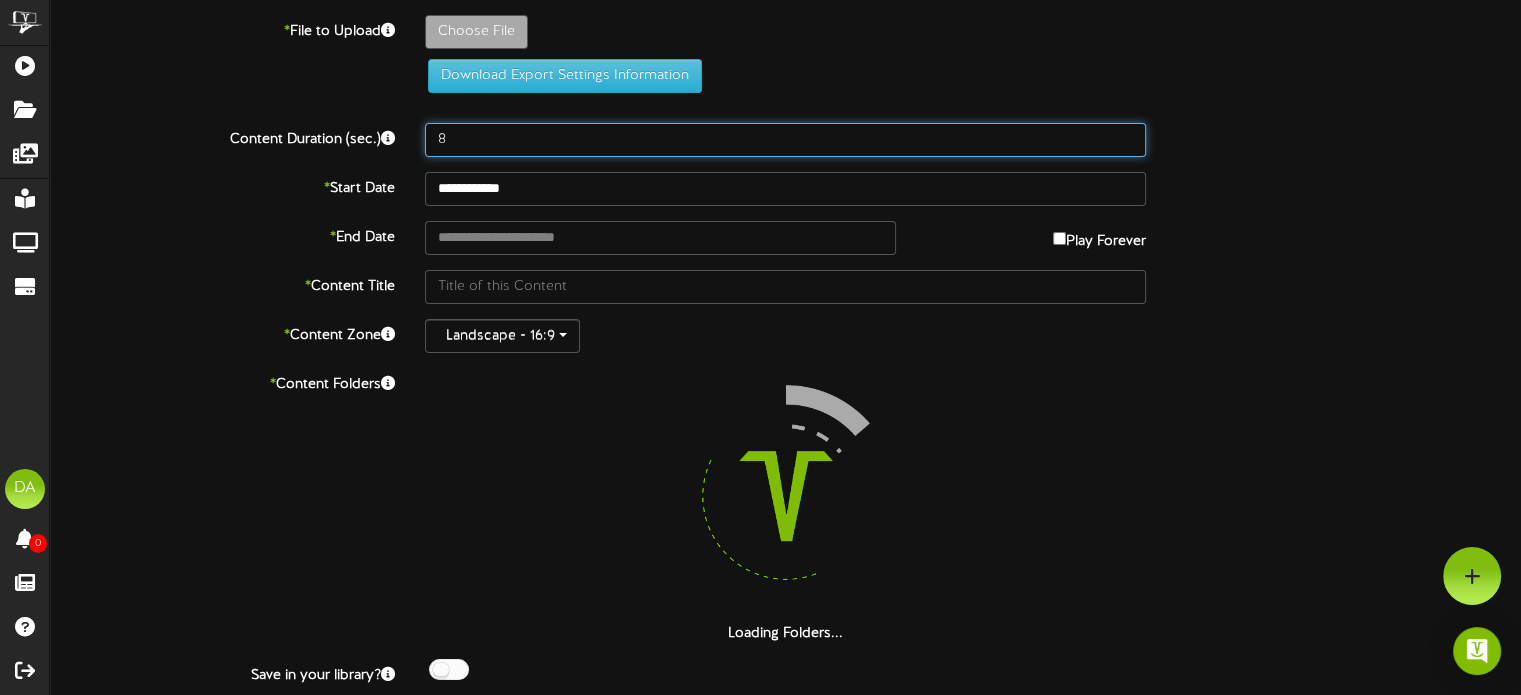 click on "8" at bounding box center (785, 140) 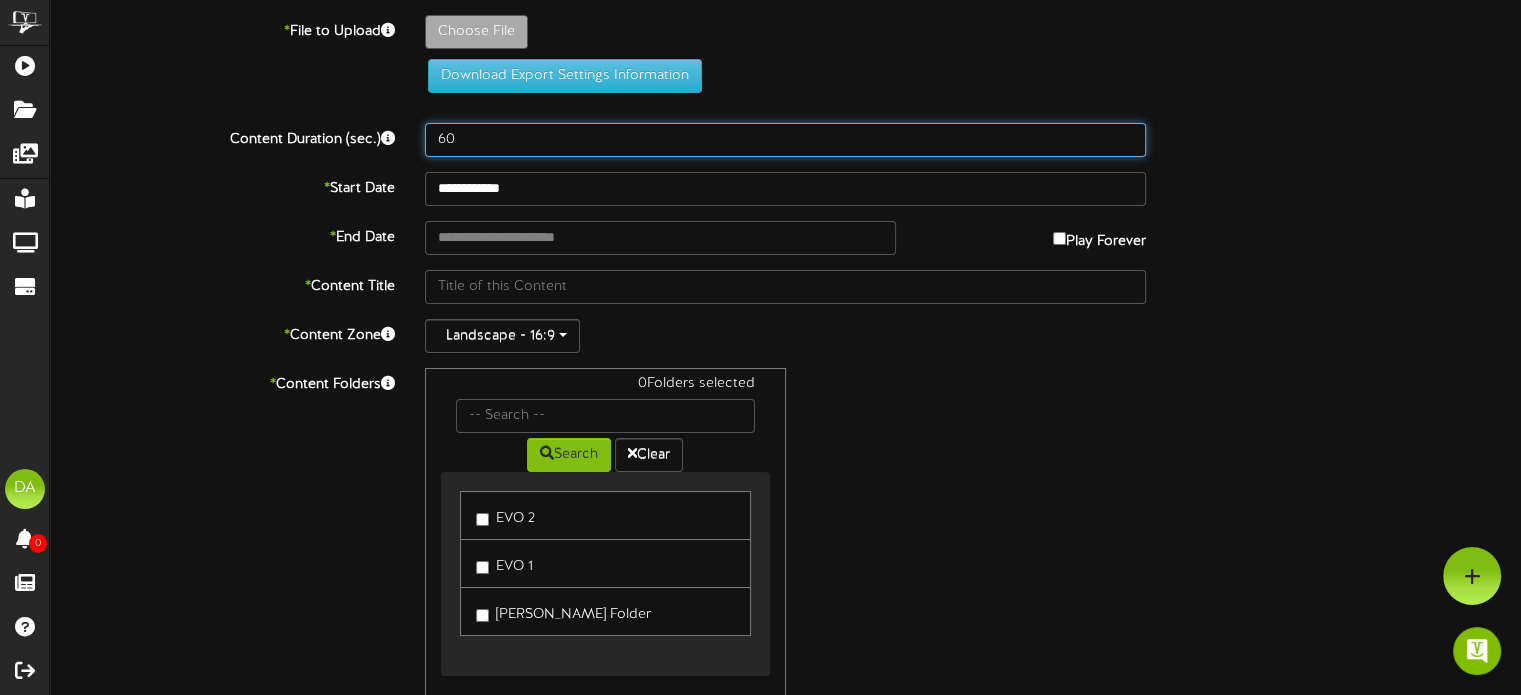 type on "60" 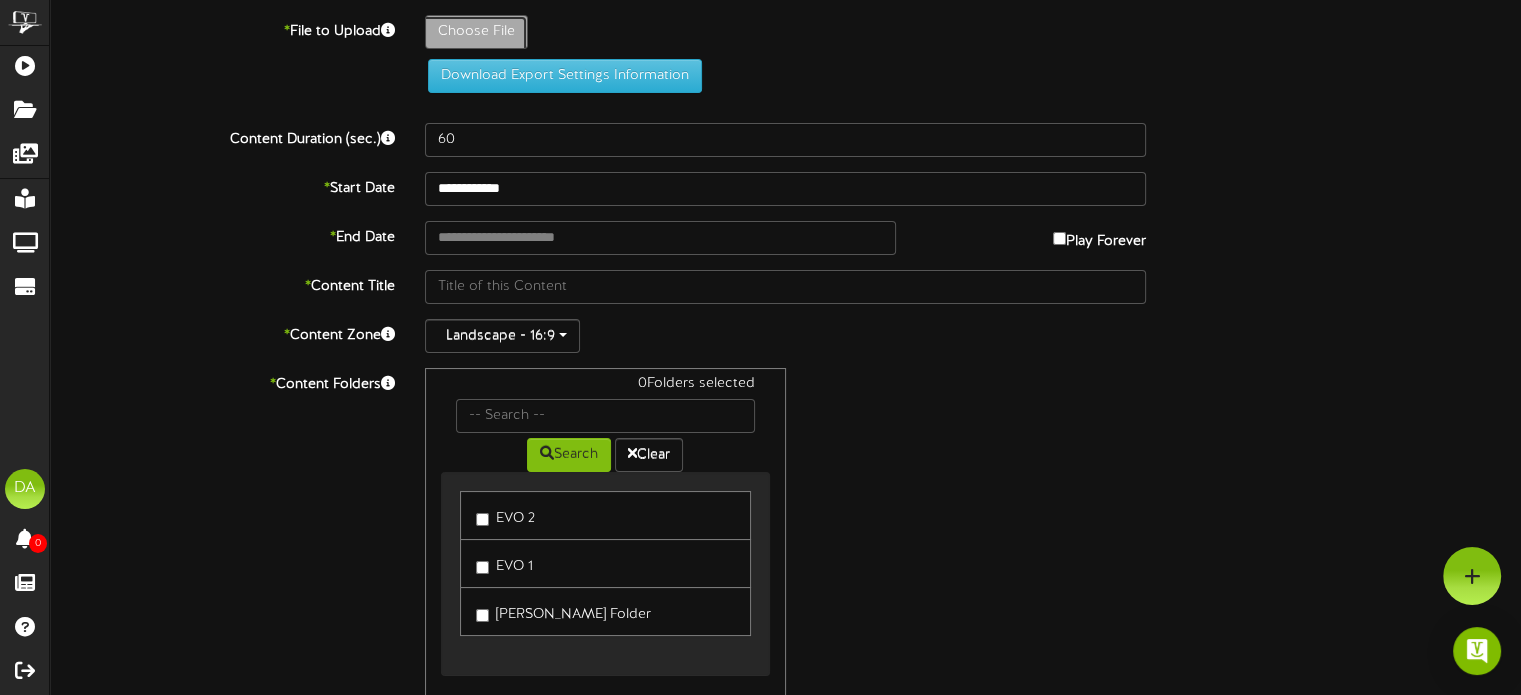 click on "Choose File" at bounding box center [-561, 87] 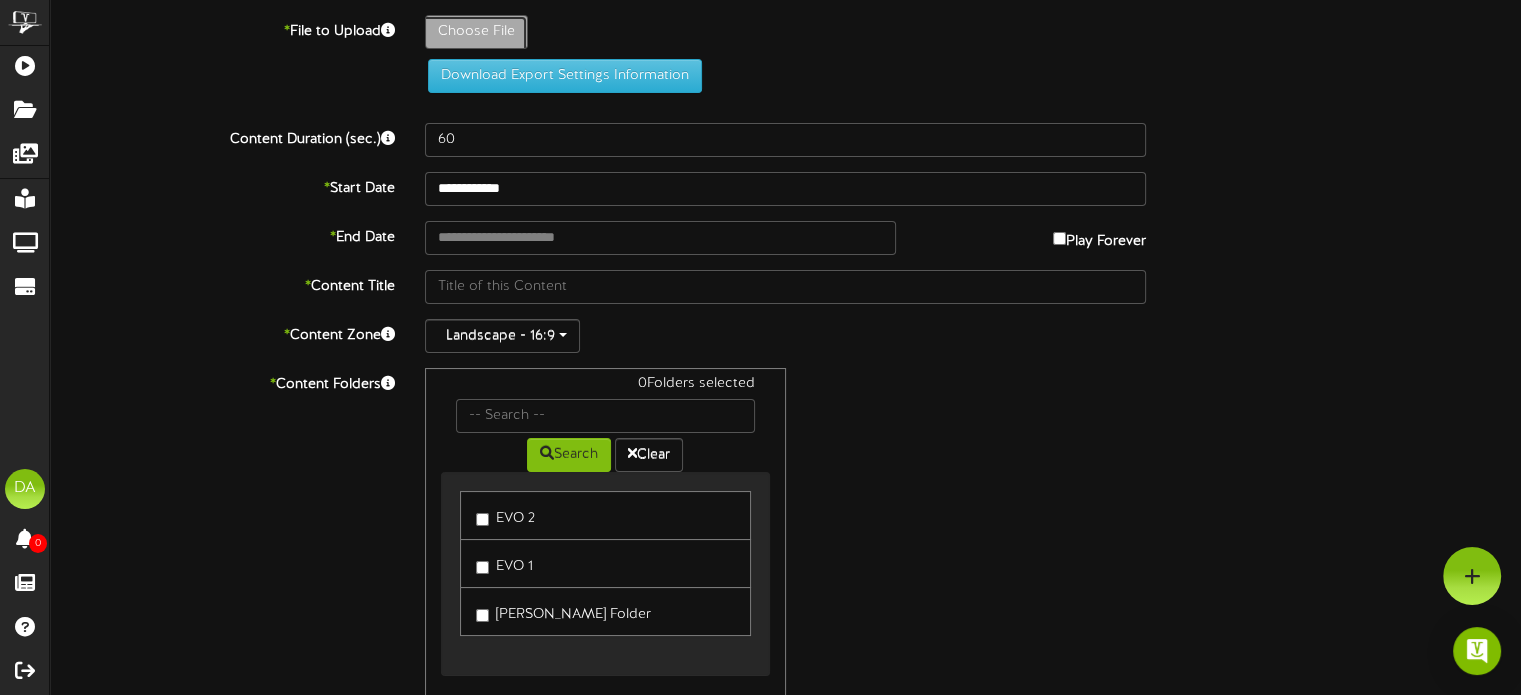type on "**********" 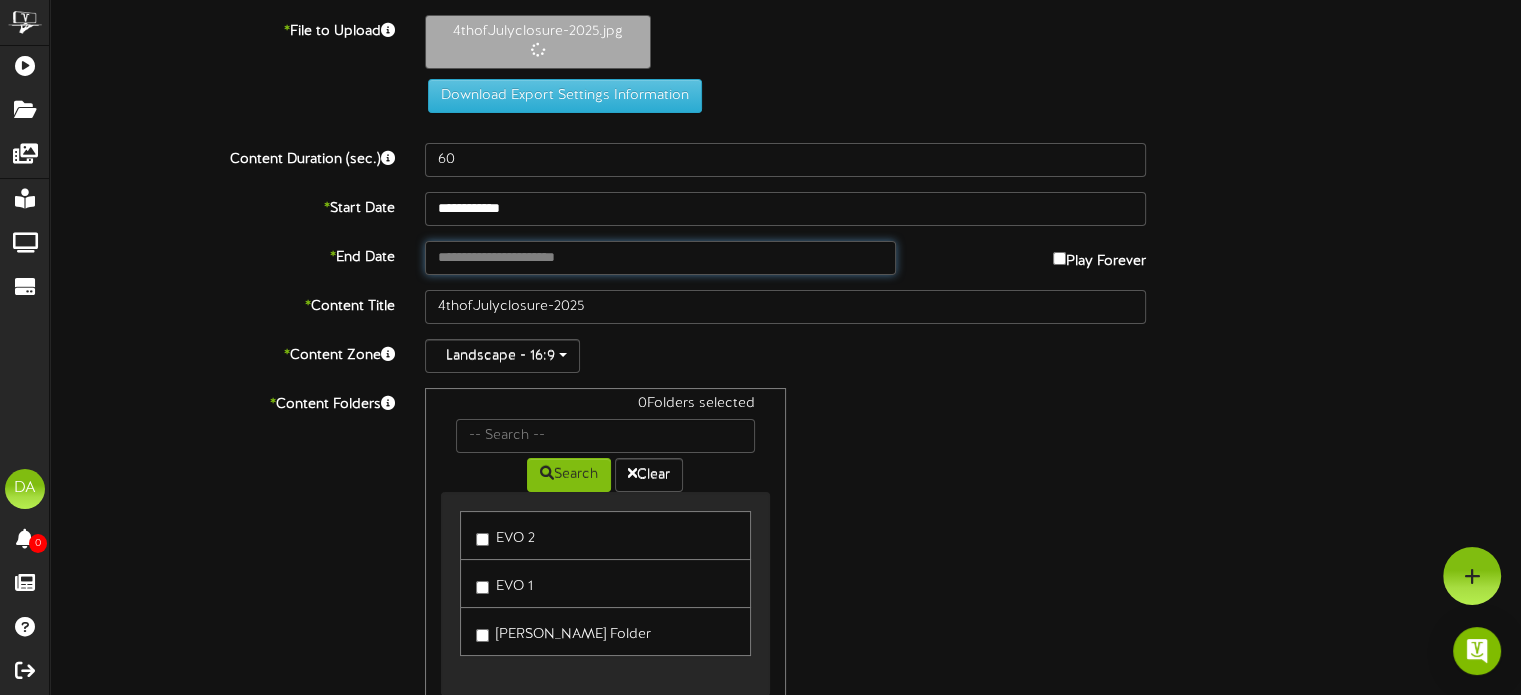 click at bounding box center (660, 258) 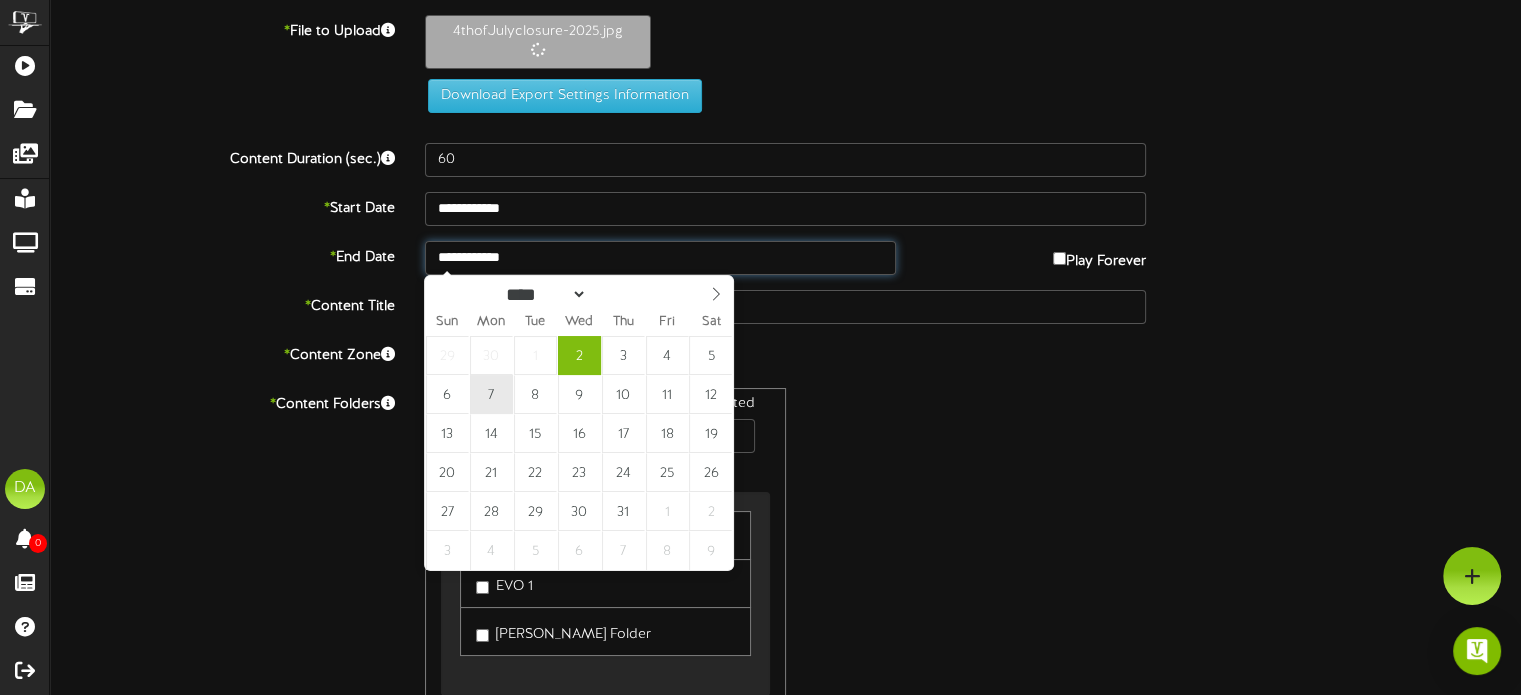 type on "**********" 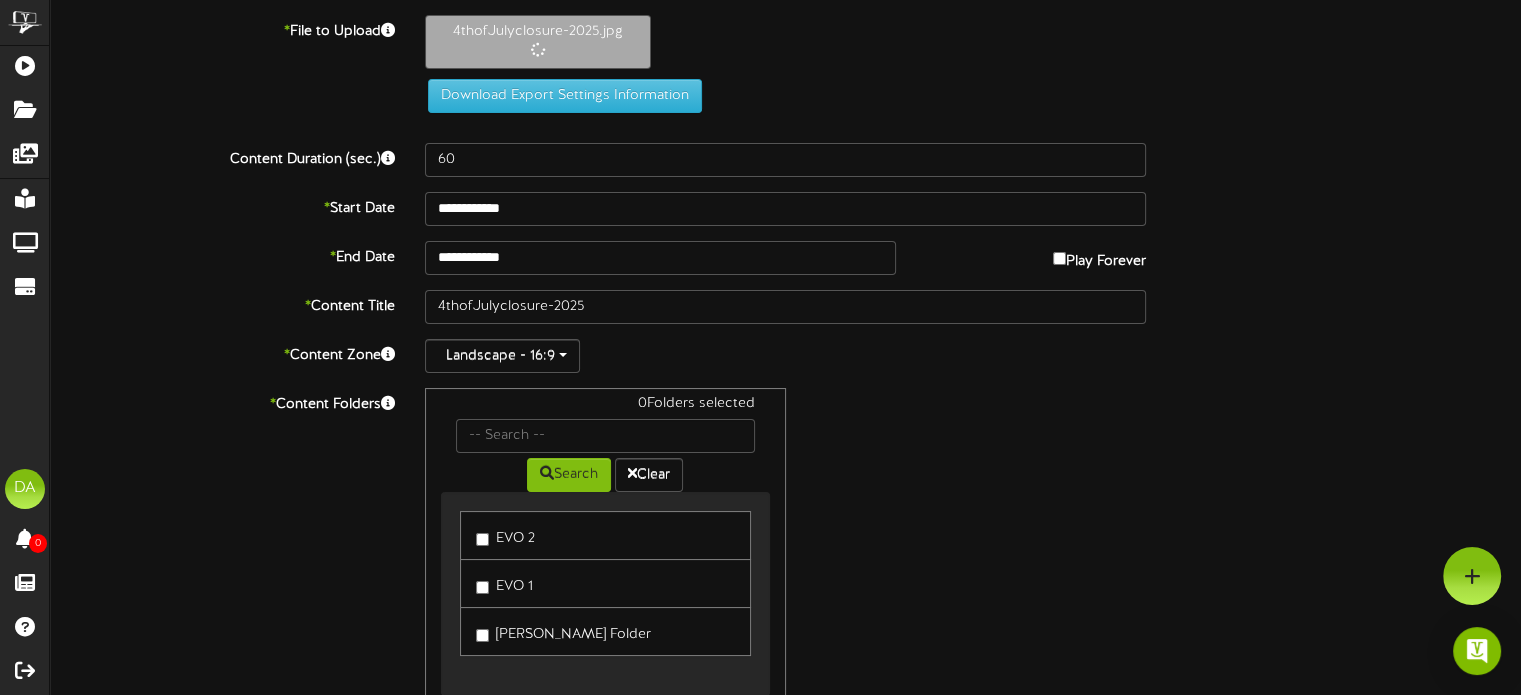 click on "EVO 2" at bounding box center [605, 535] 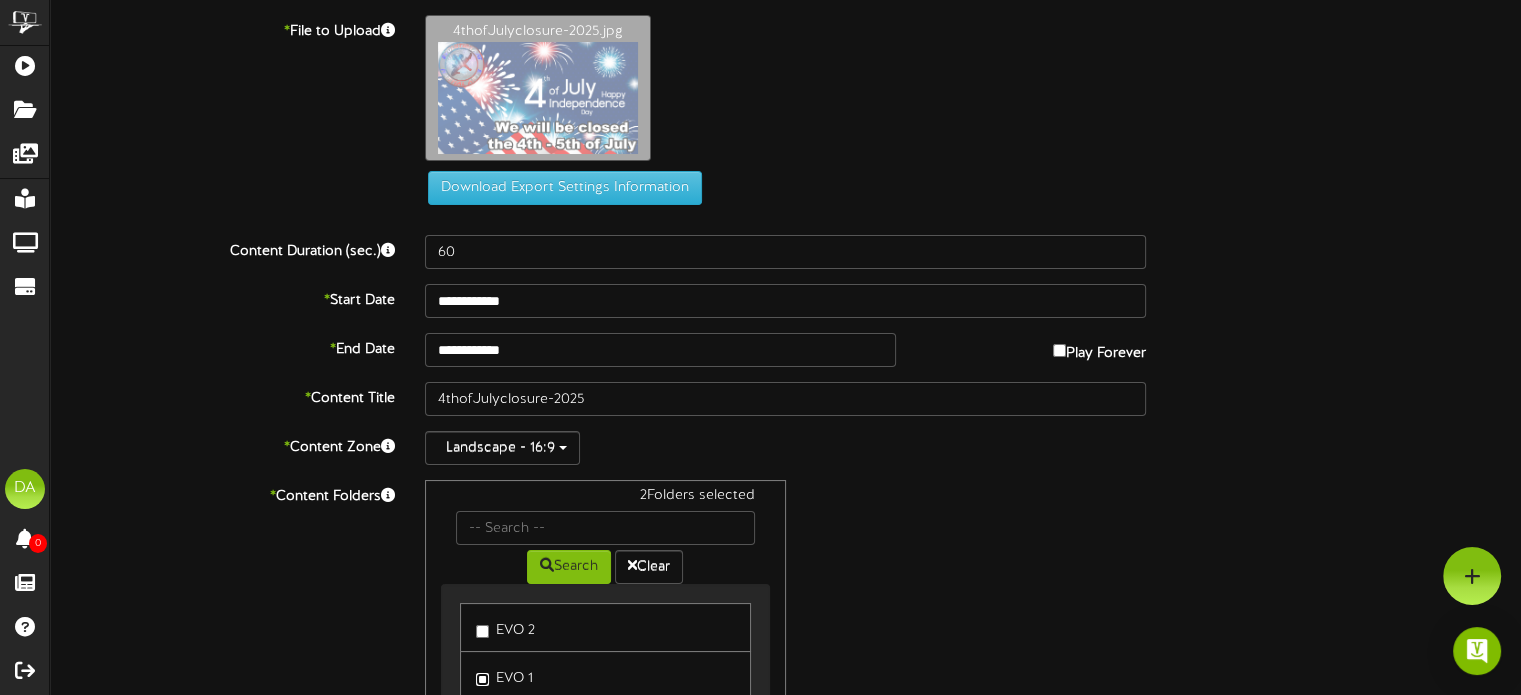 scroll, scrollTop: 220, scrollLeft: 0, axis: vertical 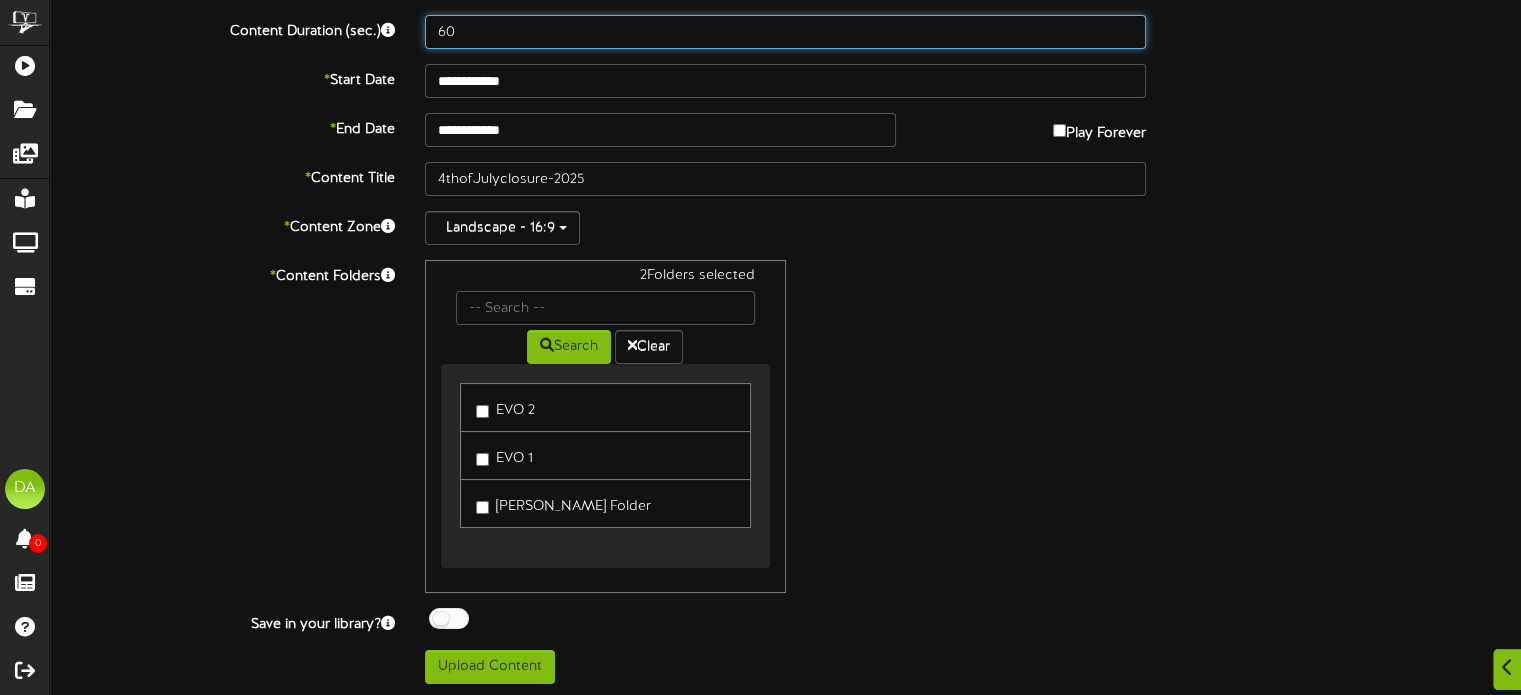 drag, startPoint x: 488, startPoint y: 12, endPoint x: 409, endPoint y: 27, distance: 80.411446 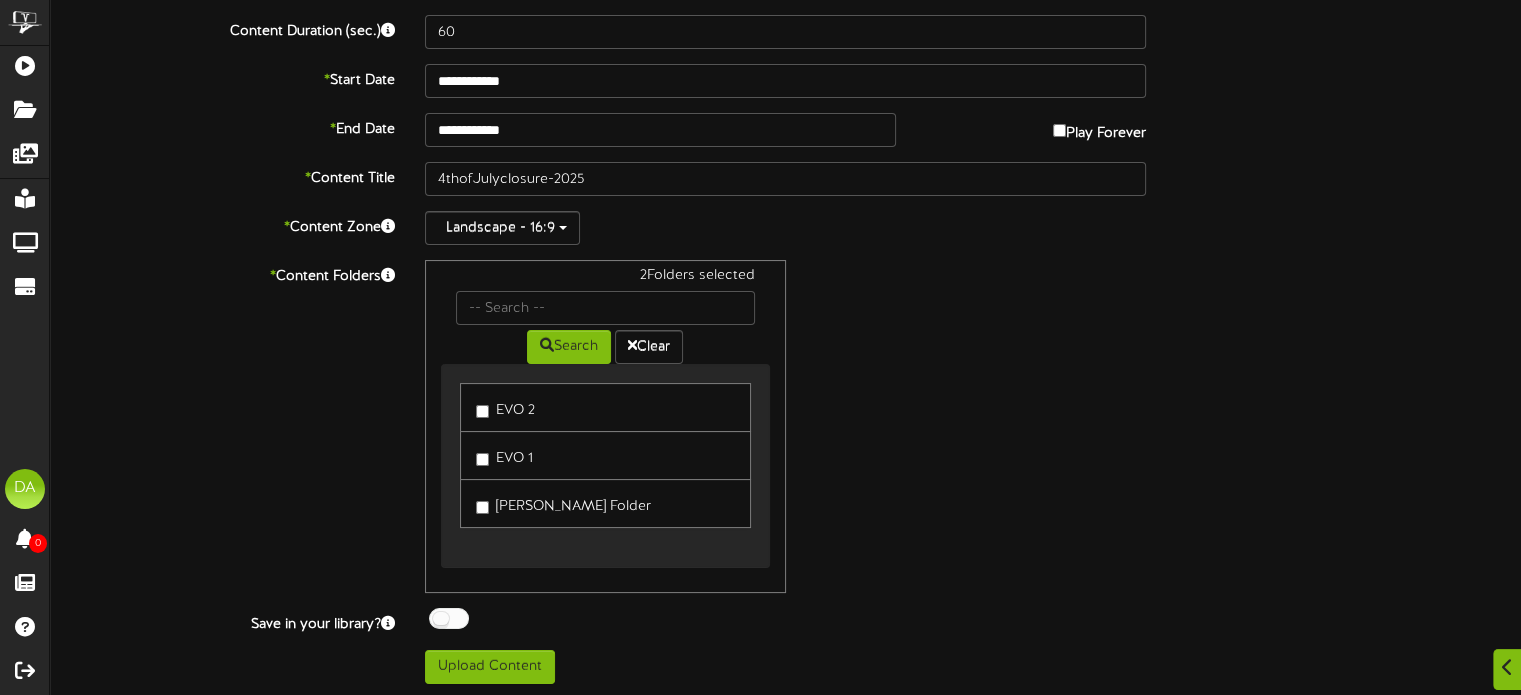 click on "60" at bounding box center [785, 32] 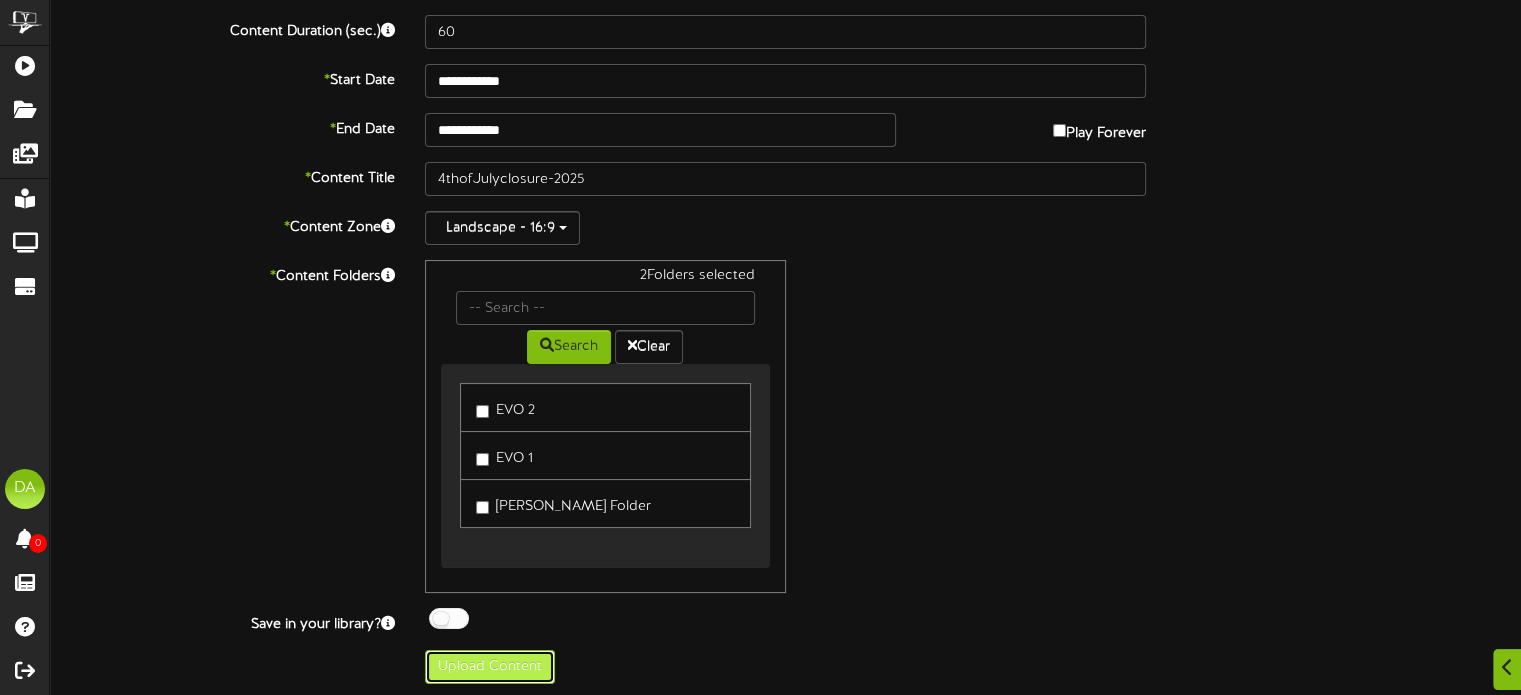 click on "Upload Content" at bounding box center [490, 667] 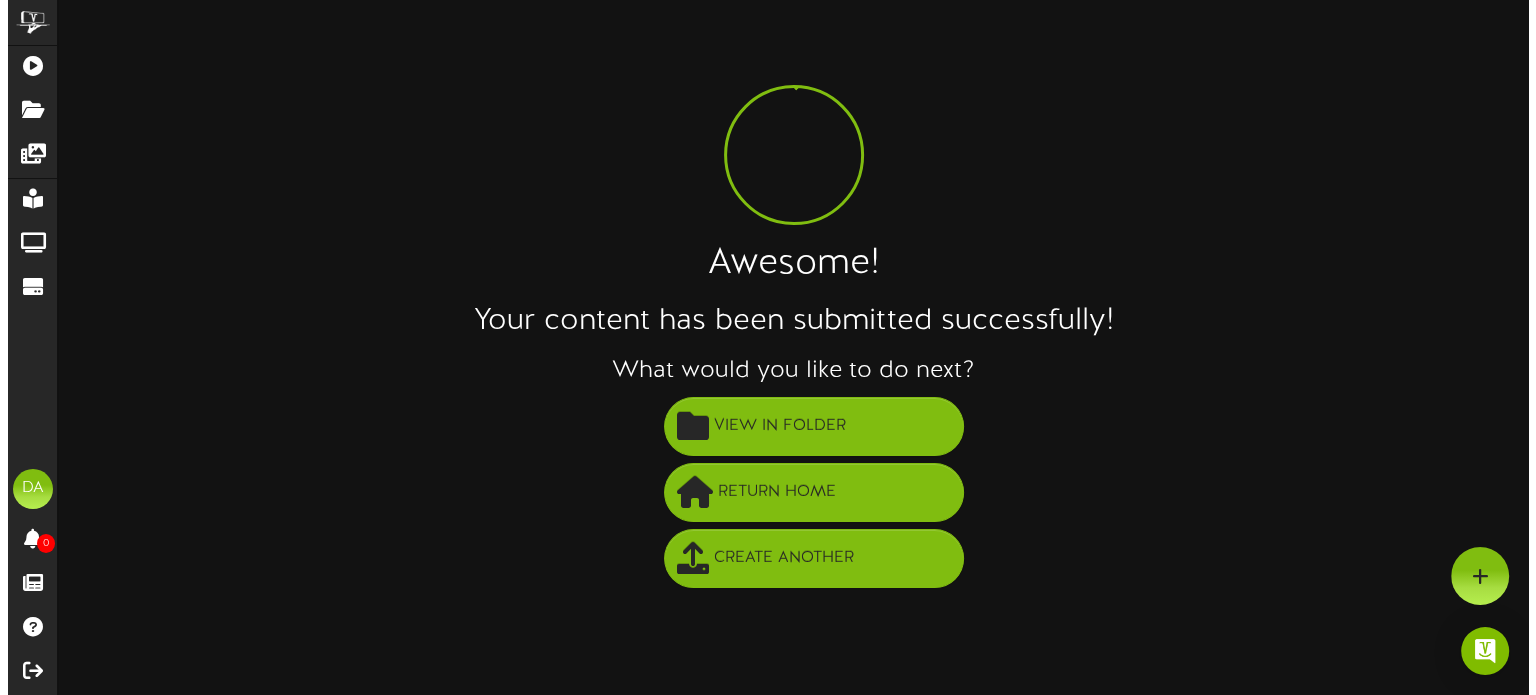 scroll, scrollTop: 0, scrollLeft: 0, axis: both 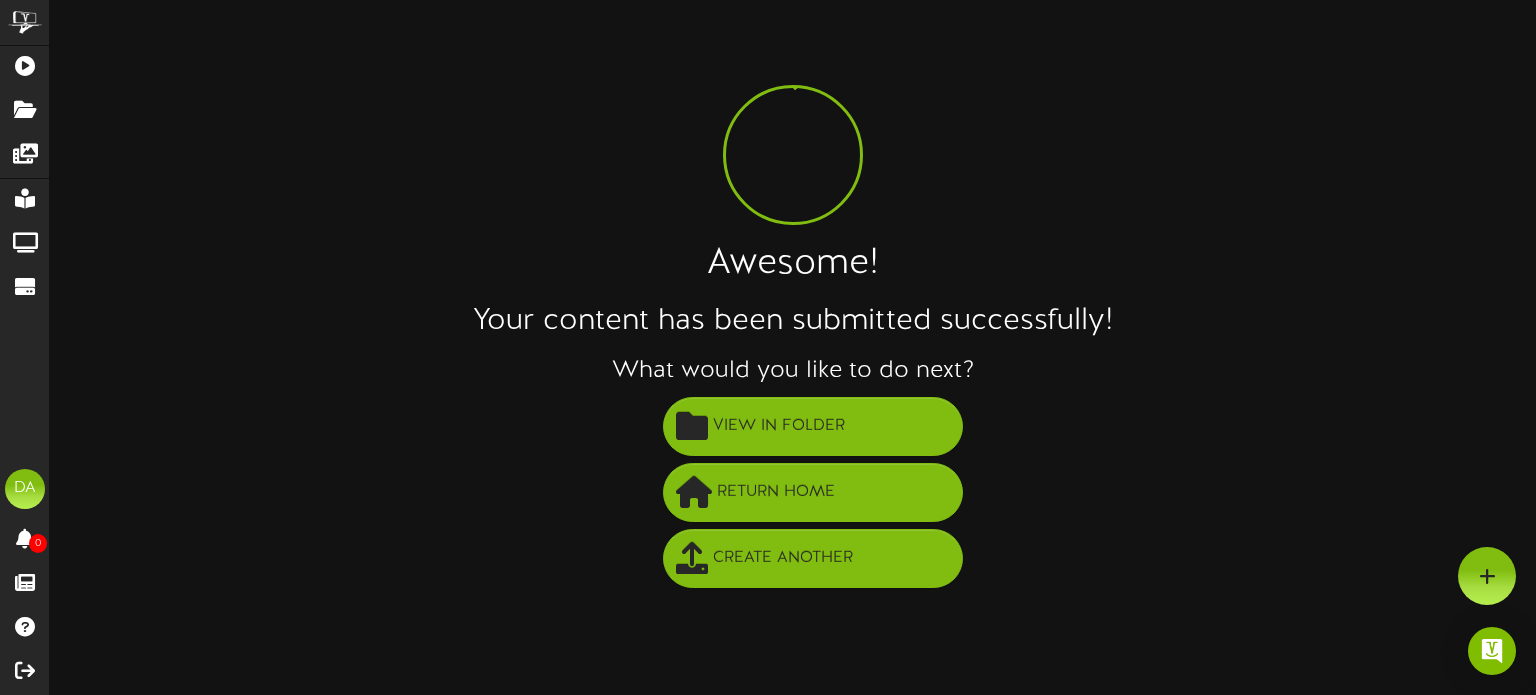click on "Awesome!
Your content has been submitted successfully!
What would you like to do next?
View in Folder
Return Home
Create Another" at bounding box center [793, 303] 